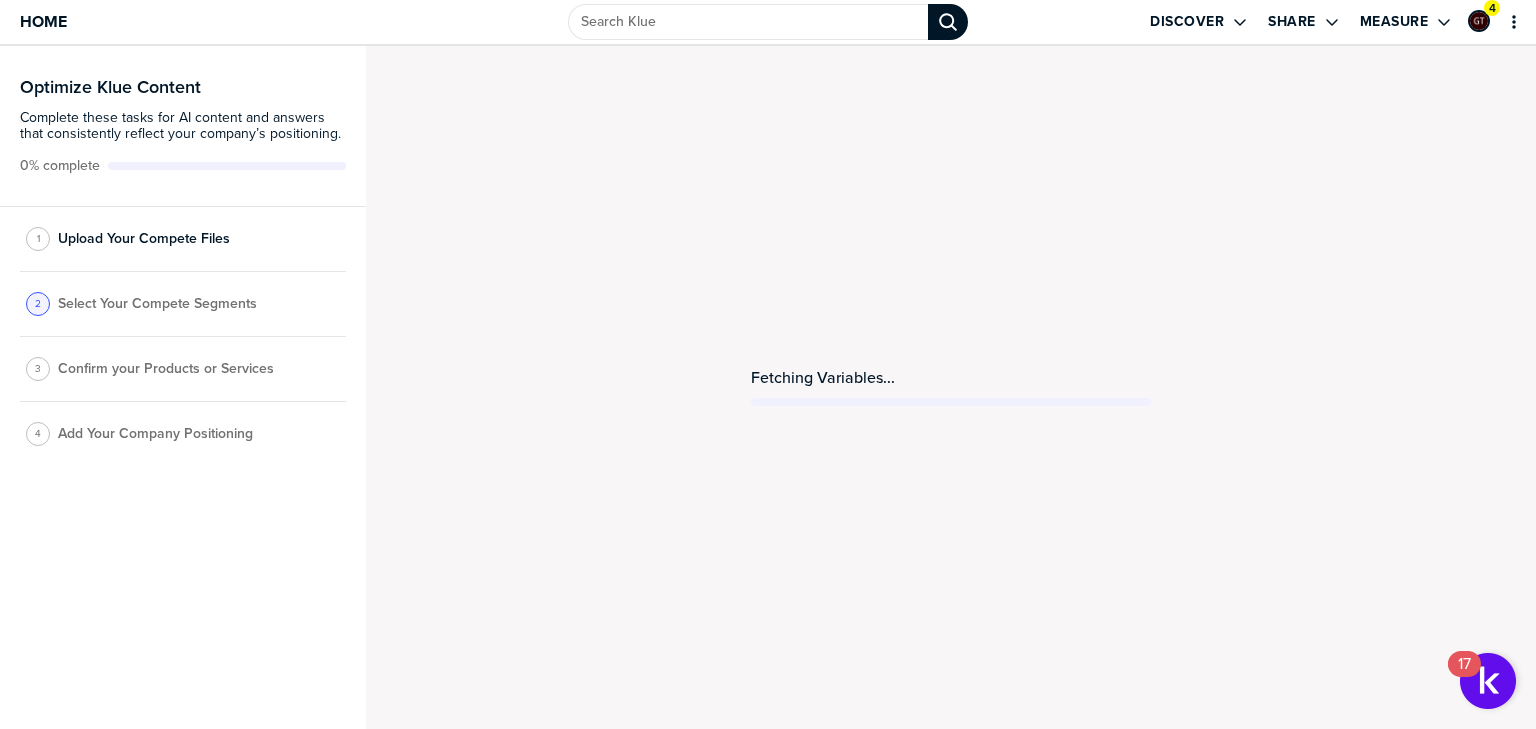 scroll, scrollTop: 0, scrollLeft: 0, axis: both 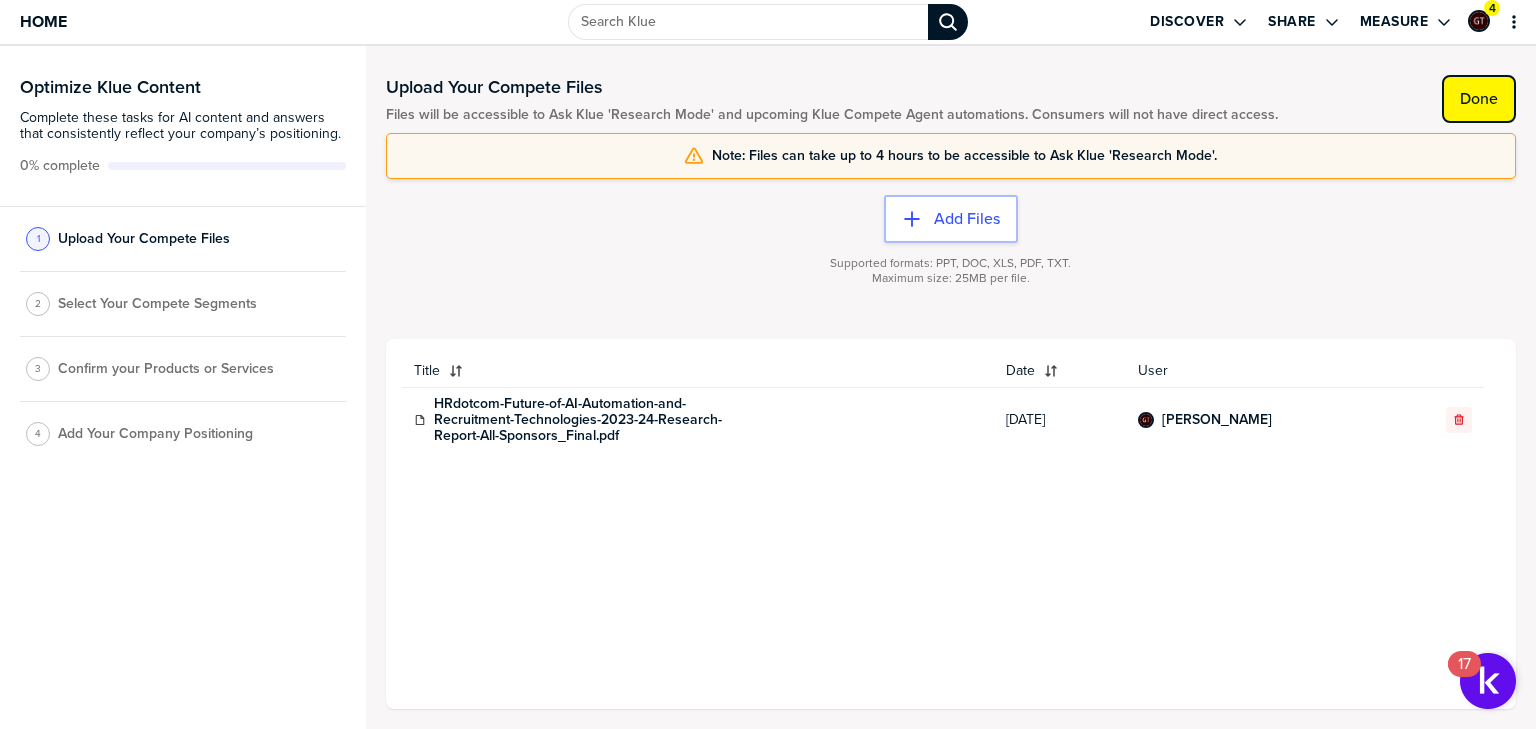 click on "Done" at bounding box center [1479, 99] 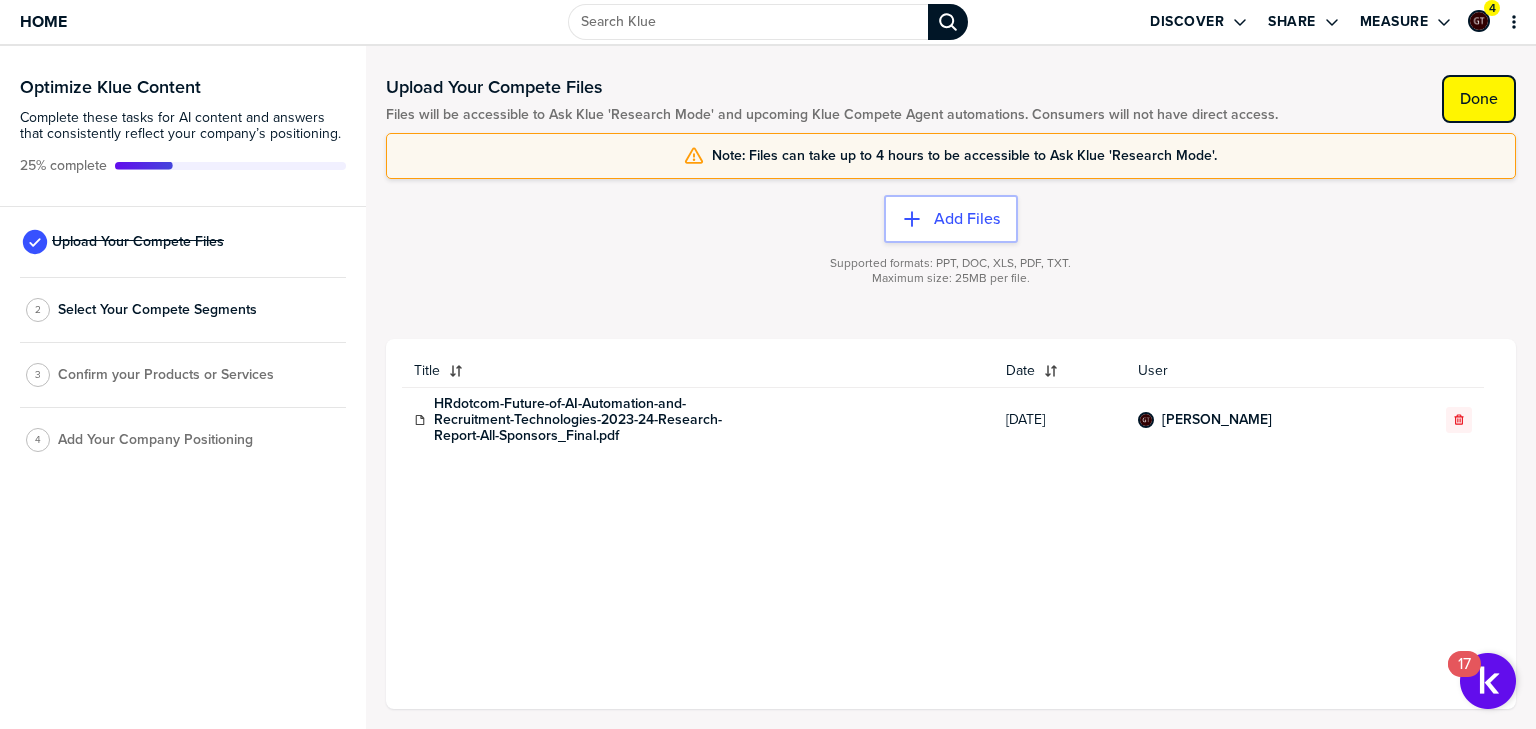 click on "Done" at bounding box center (1479, 99) 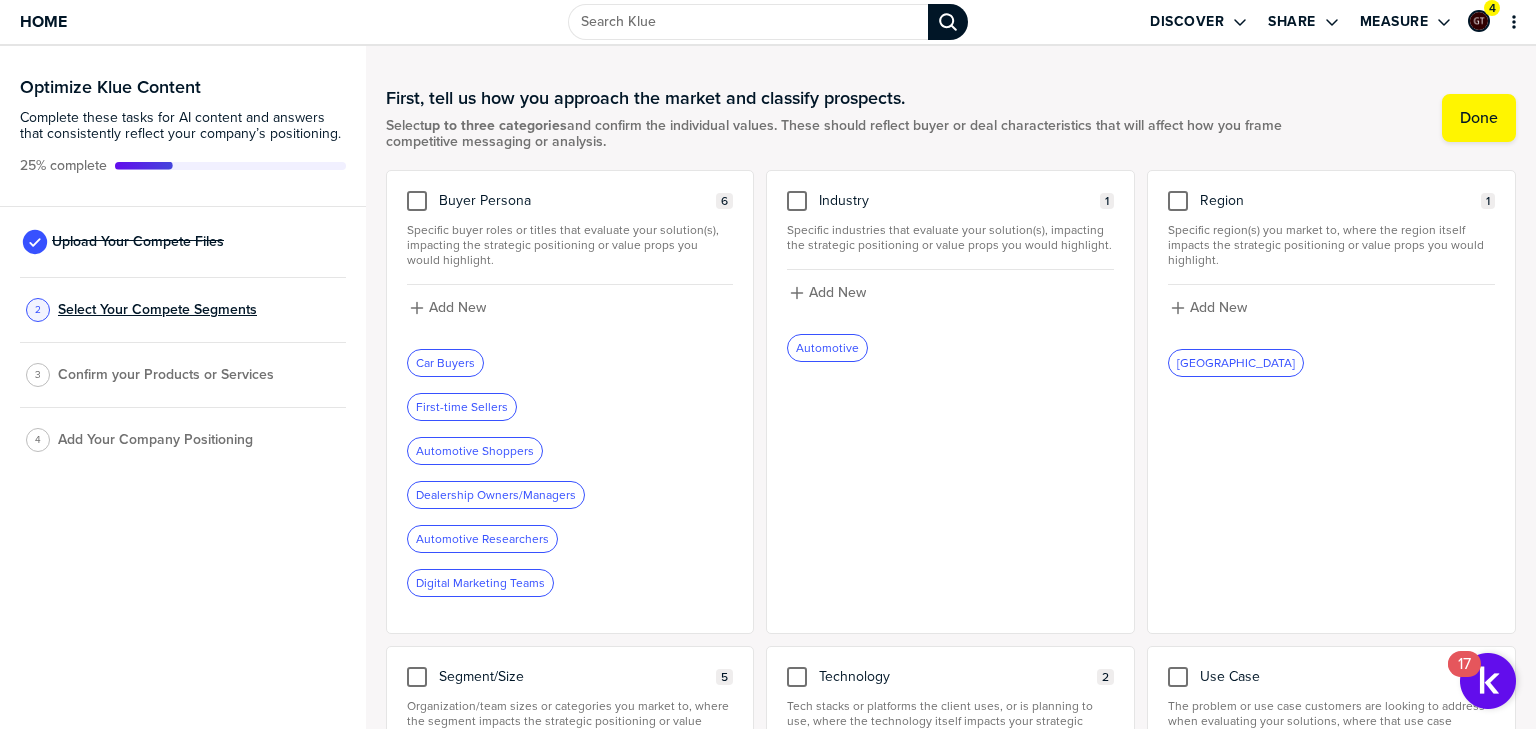 click on "Select Your Compete Segments" at bounding box center (157, 310) 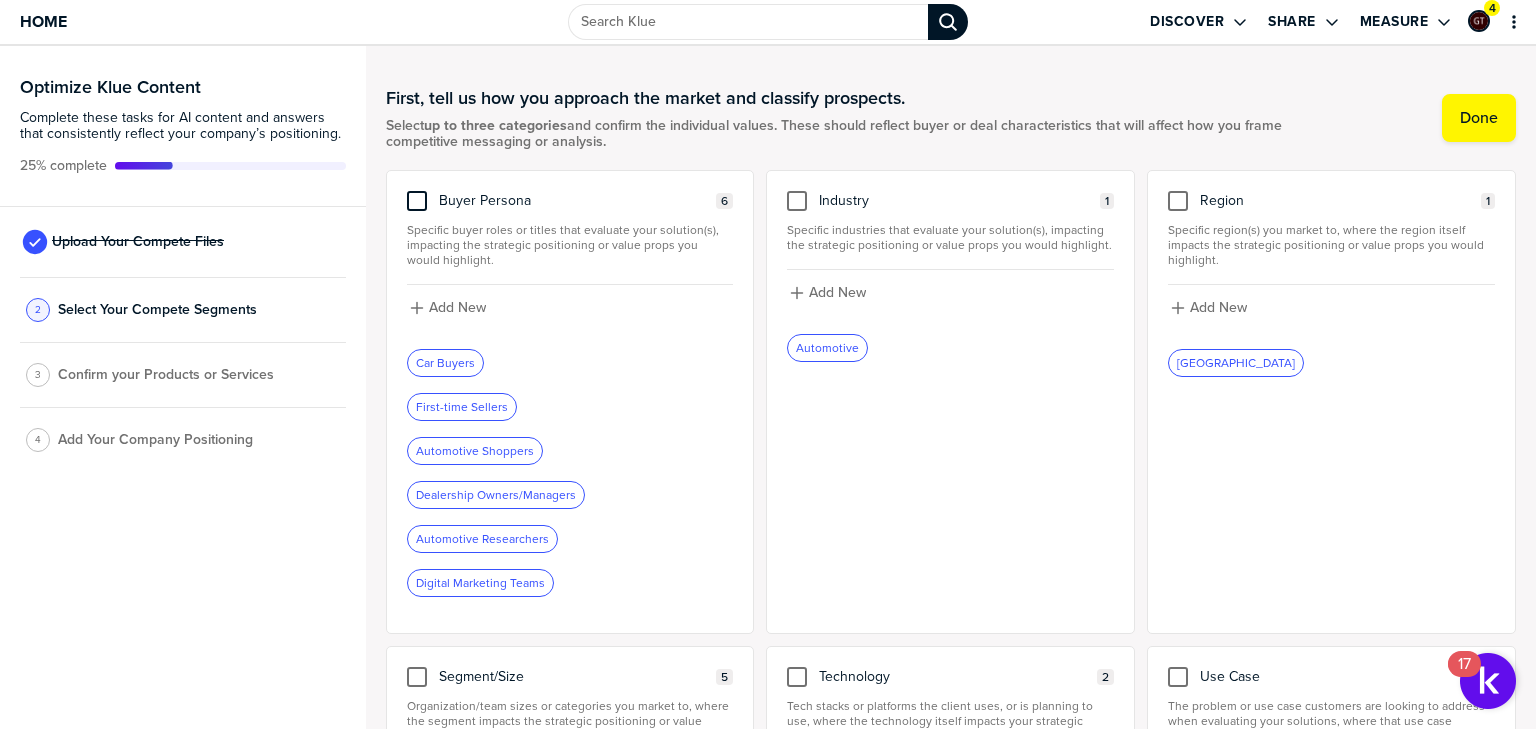 click at bounding box center (417, 201) 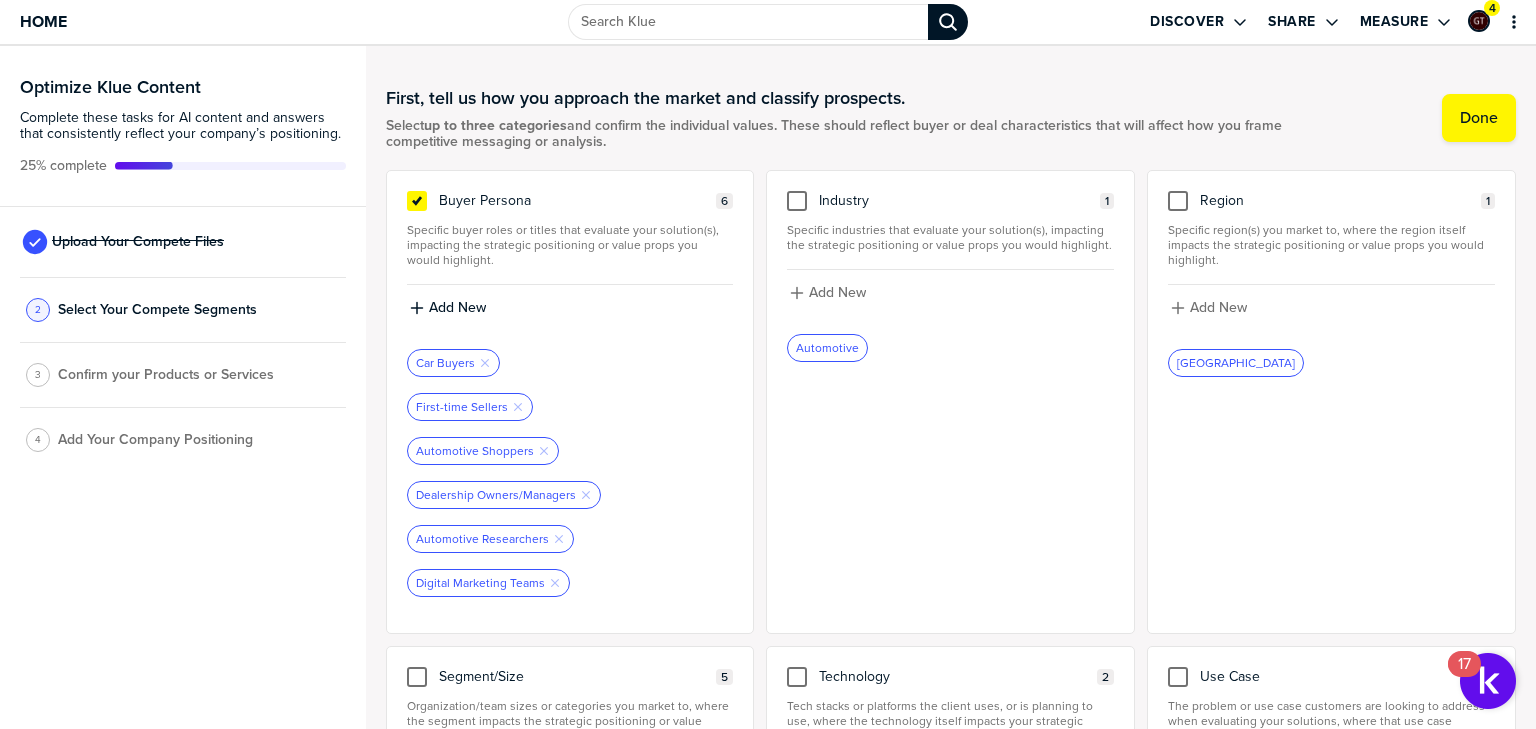 scroll, scrollTop: 320, scrollLeft: 0, axis: vertical 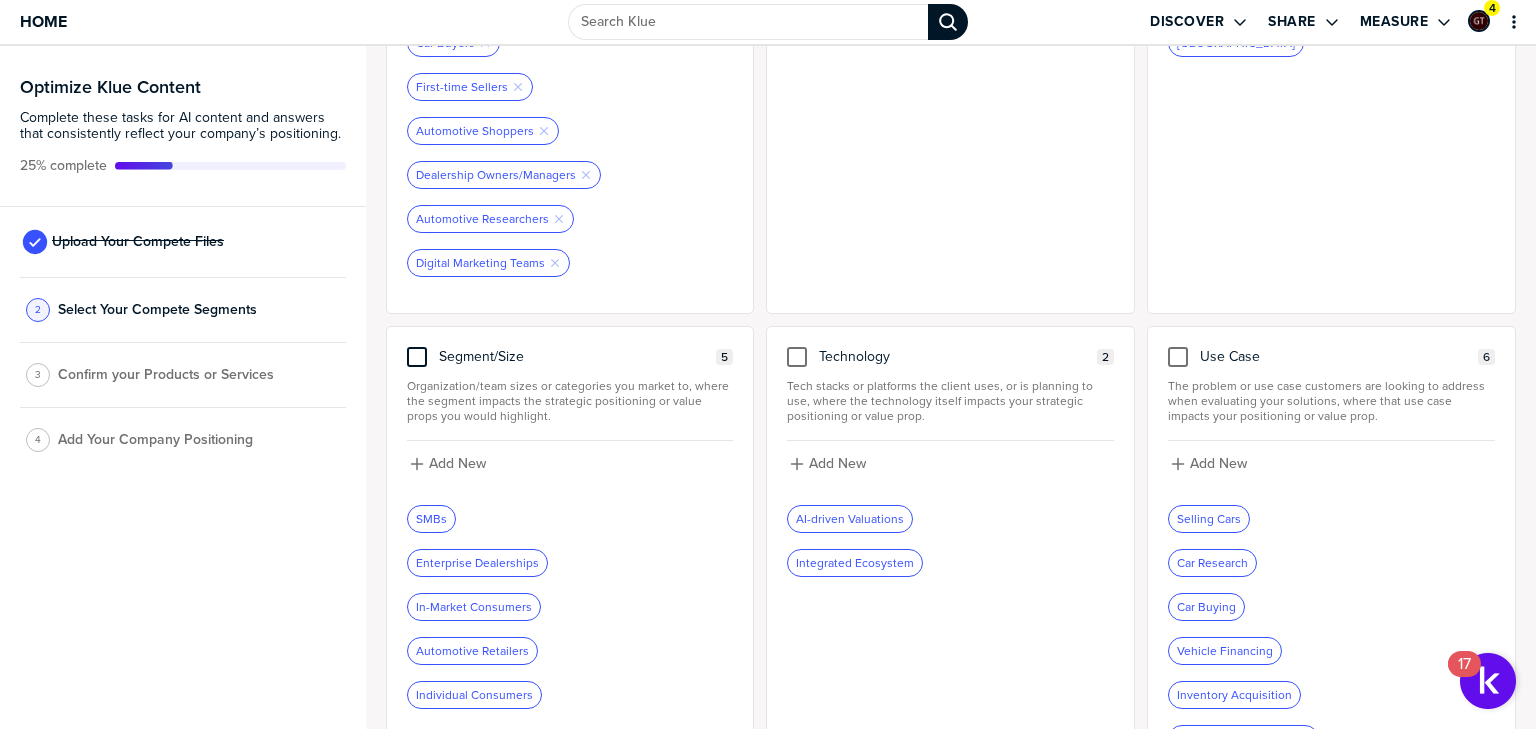 click at bounding box center (417, 357) 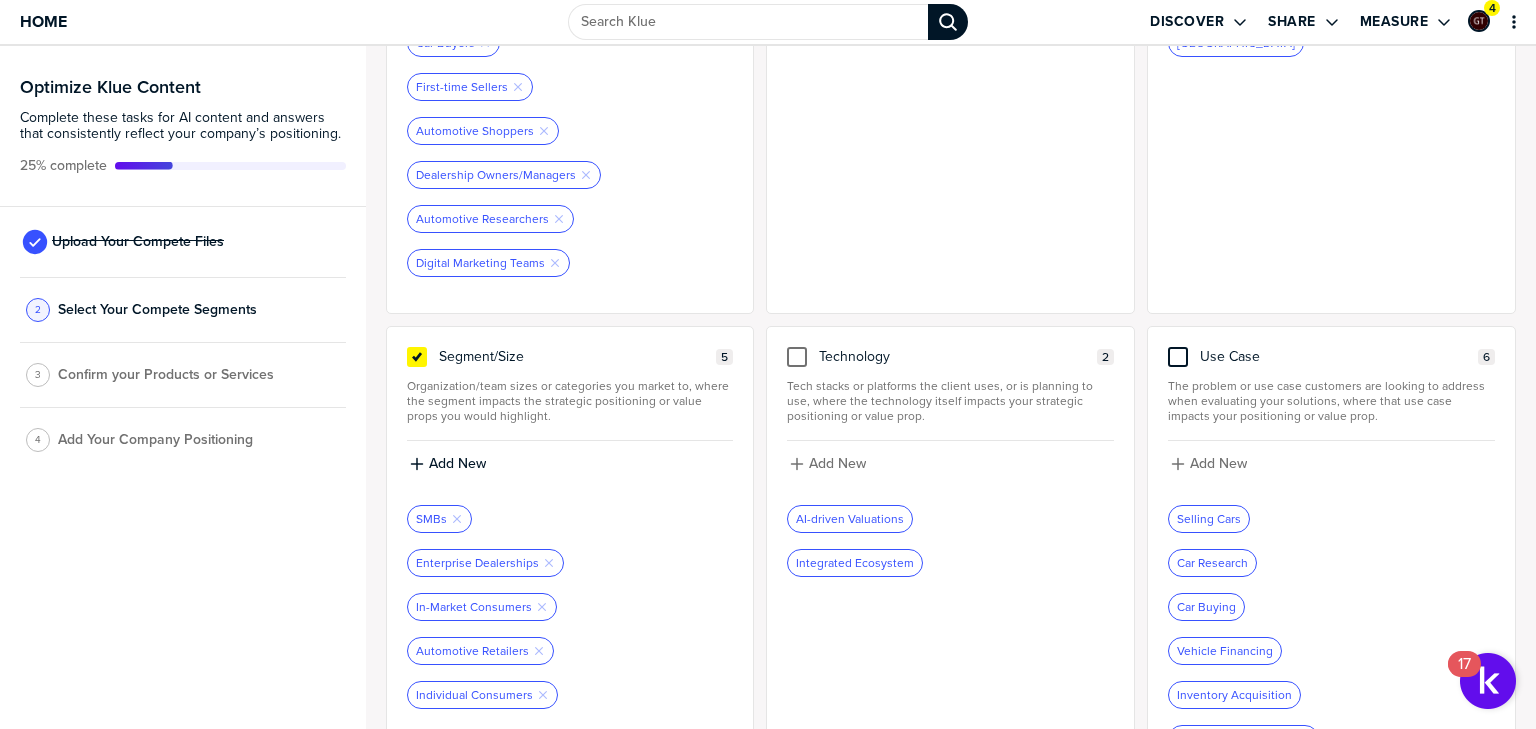 click at bounding box center [1178, 357] 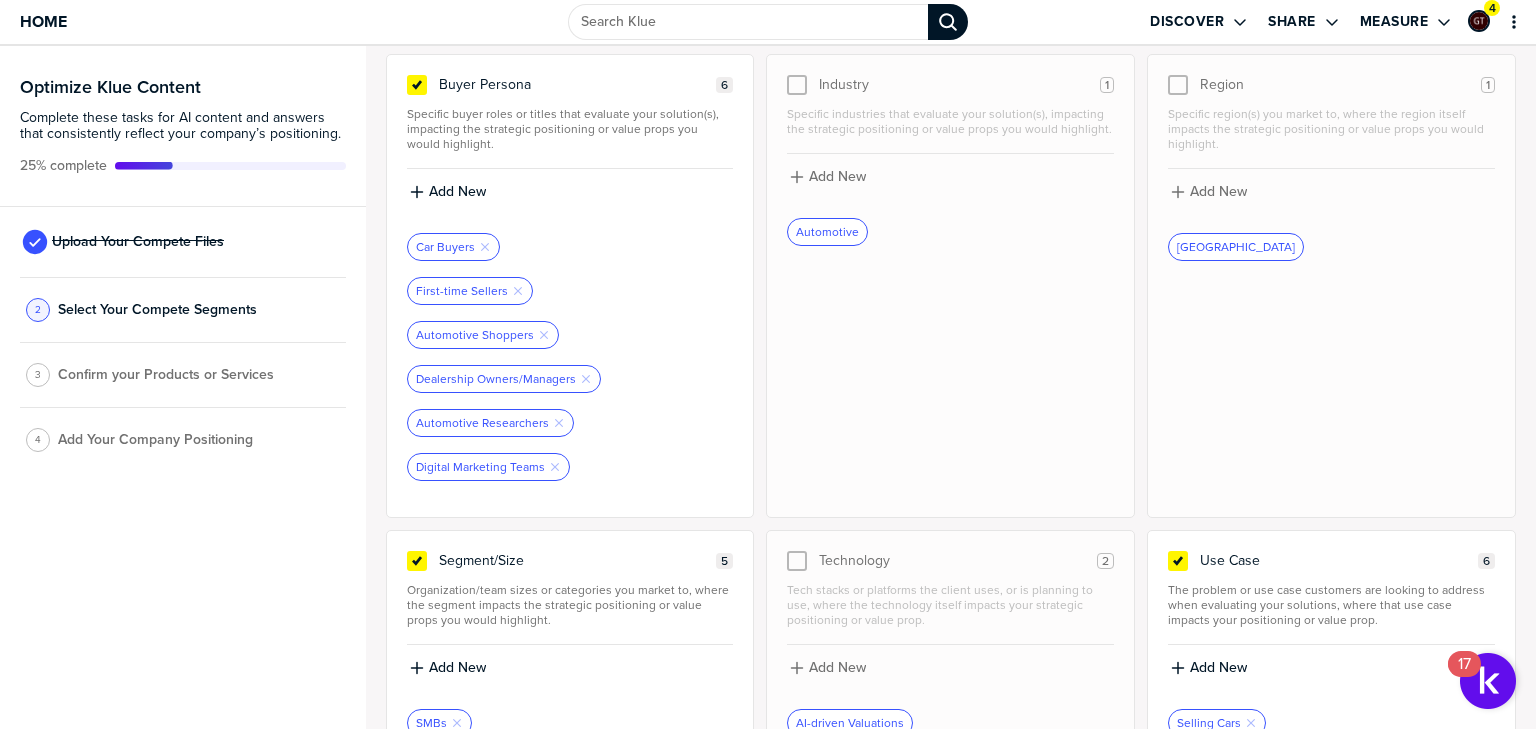 scroll, scrollTop: 0, scrollLeft: 0, axis: both 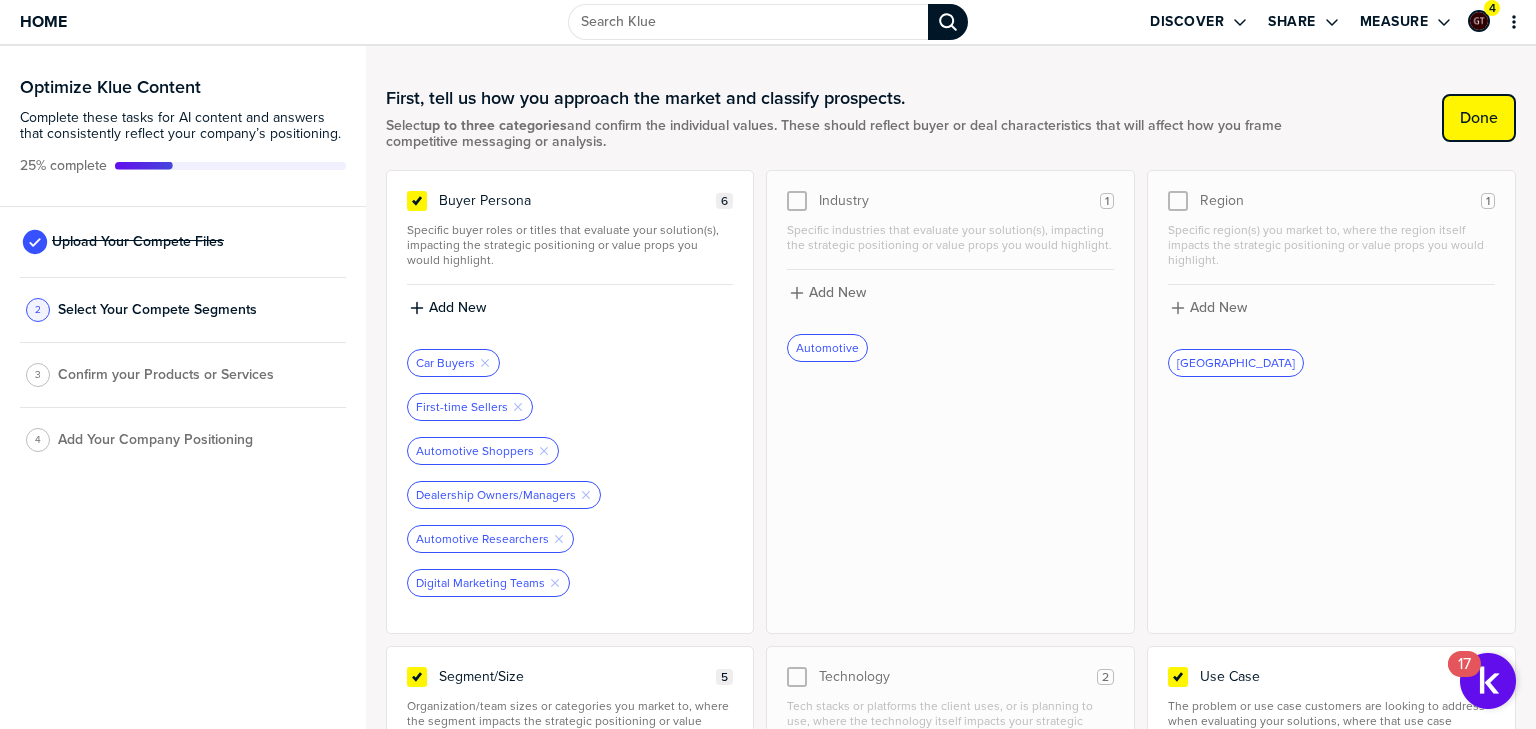 click on "Done" at bounding box center (1479, 118) 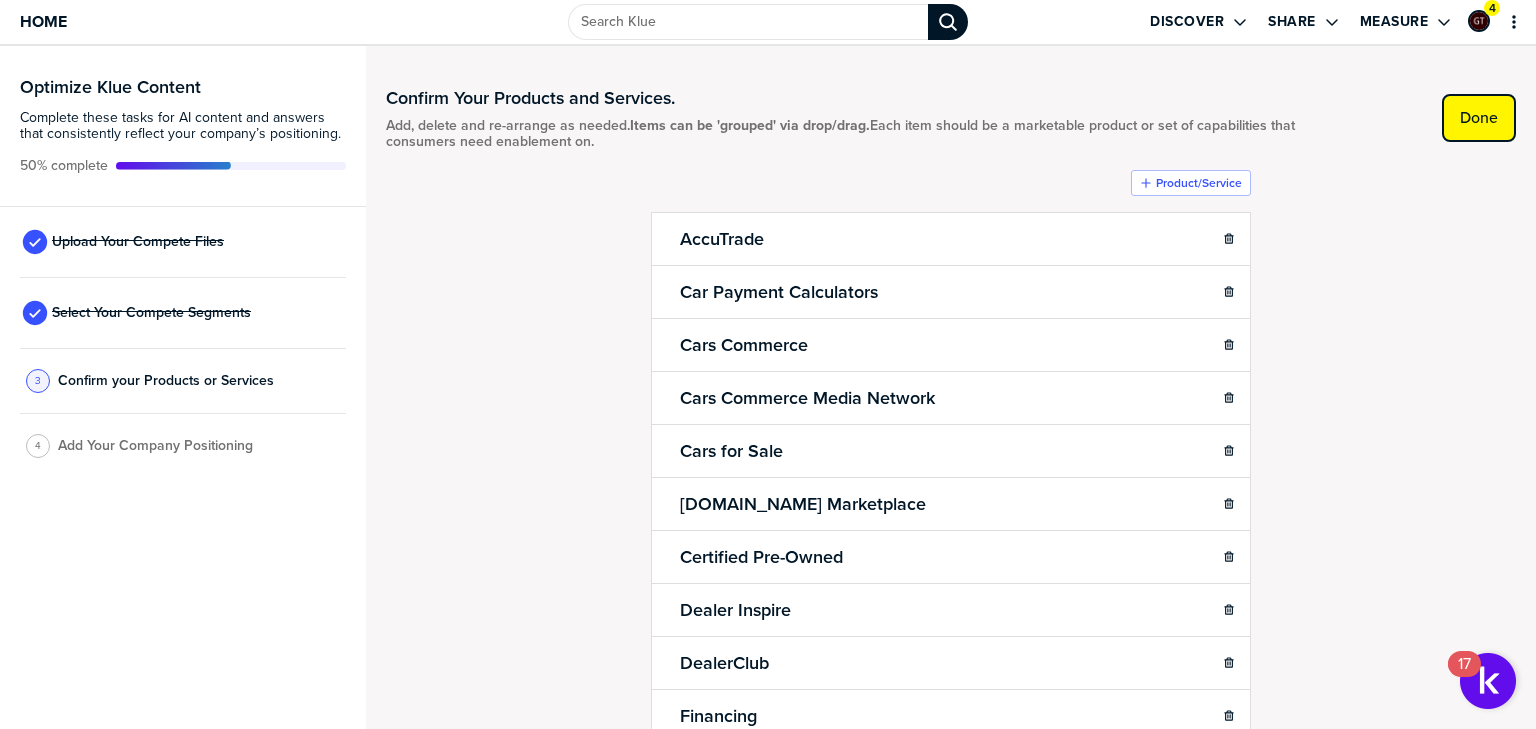 click on "Done" at bounding box center (1479, 118) 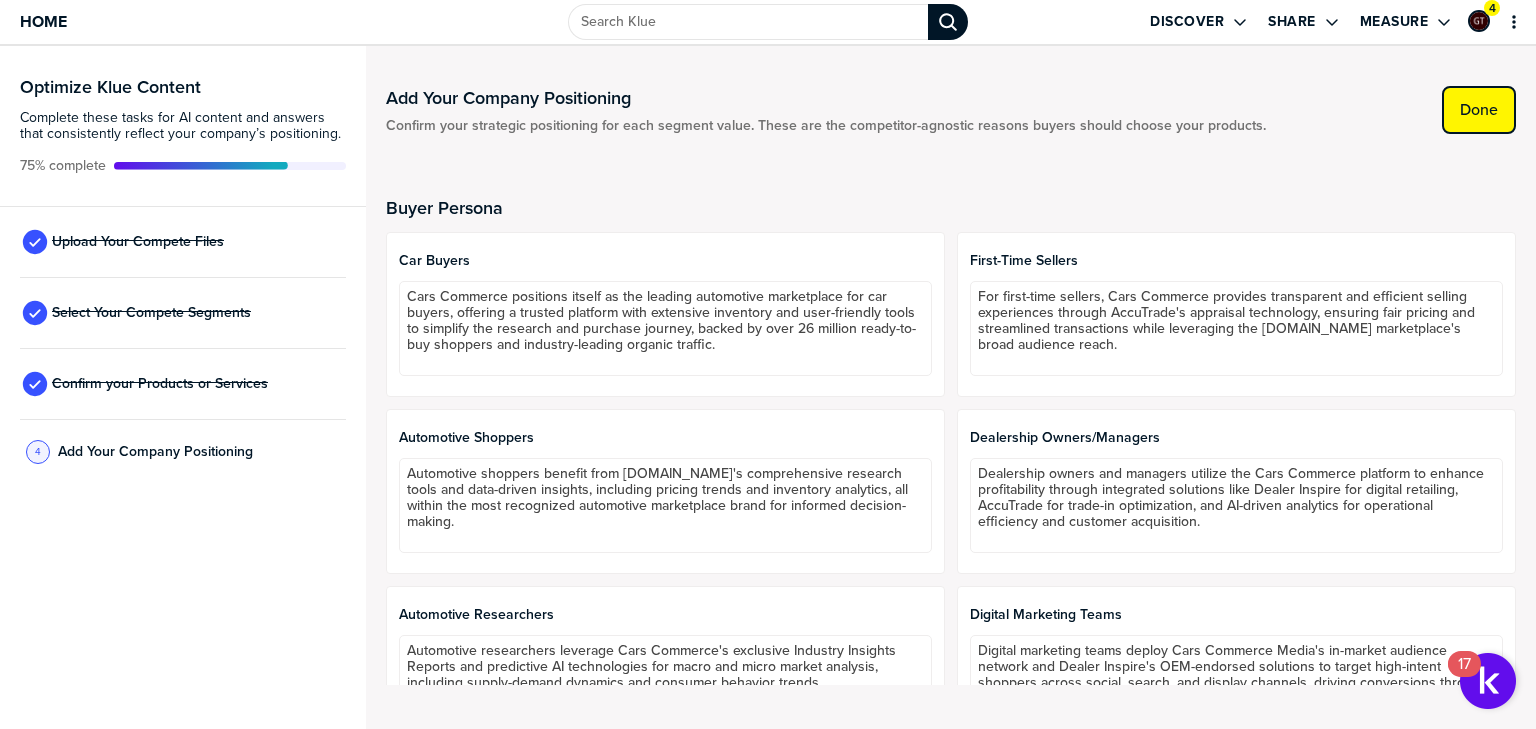 click on "Done" at bounding box center [1479, 110] 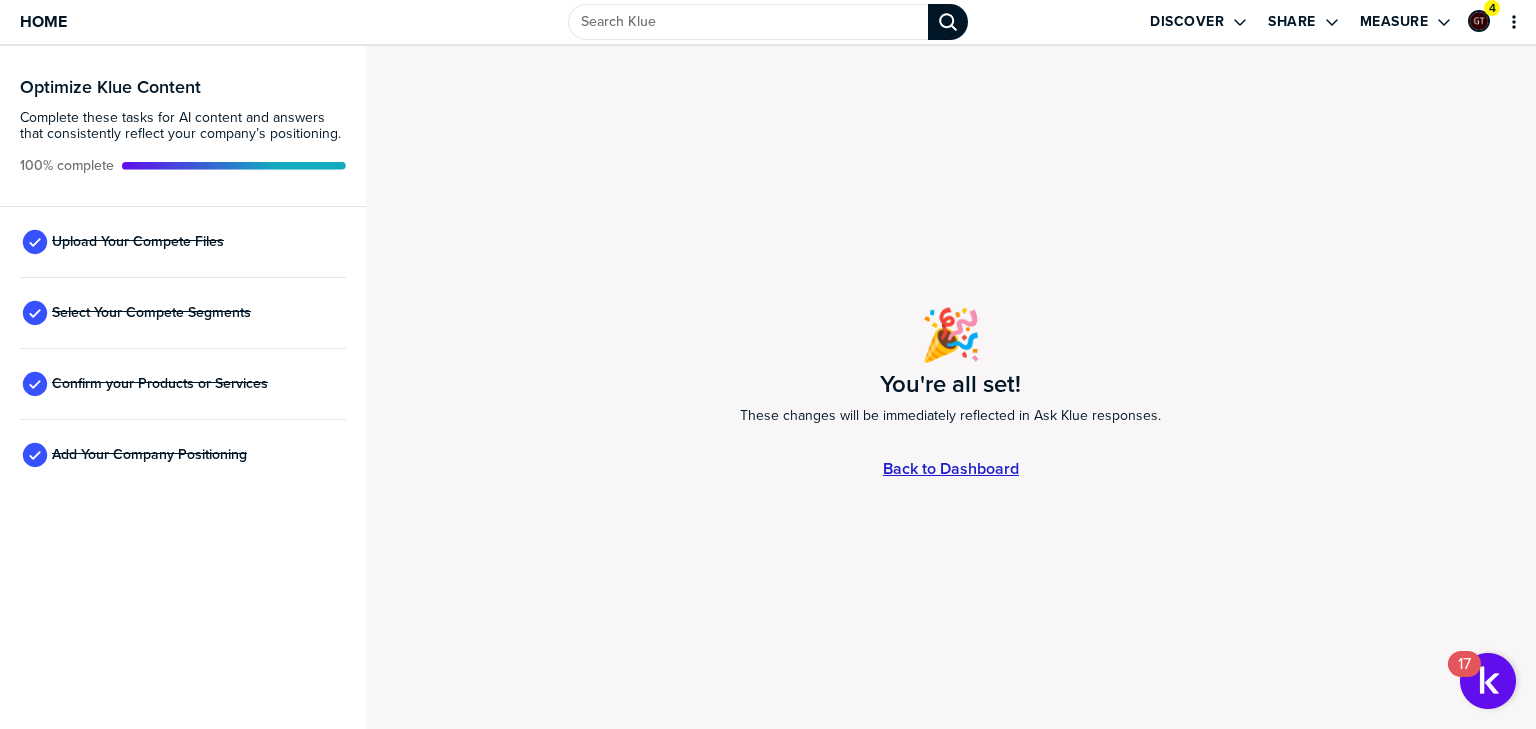 click on "Back to Dashboard" at bounding box center [951, 468] 